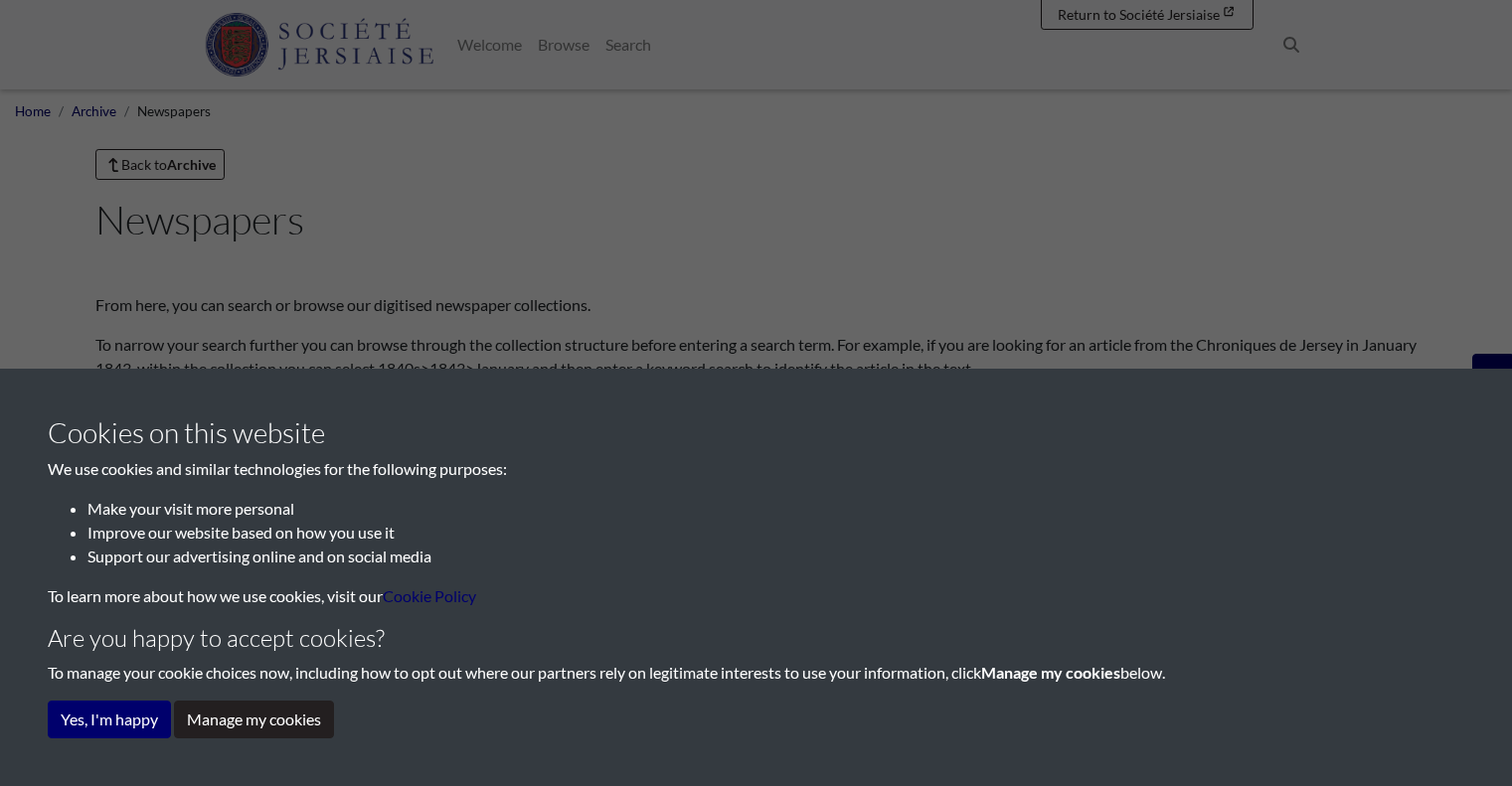 scroll, scrollTop: 0, scrollLeft: 0, axis: both 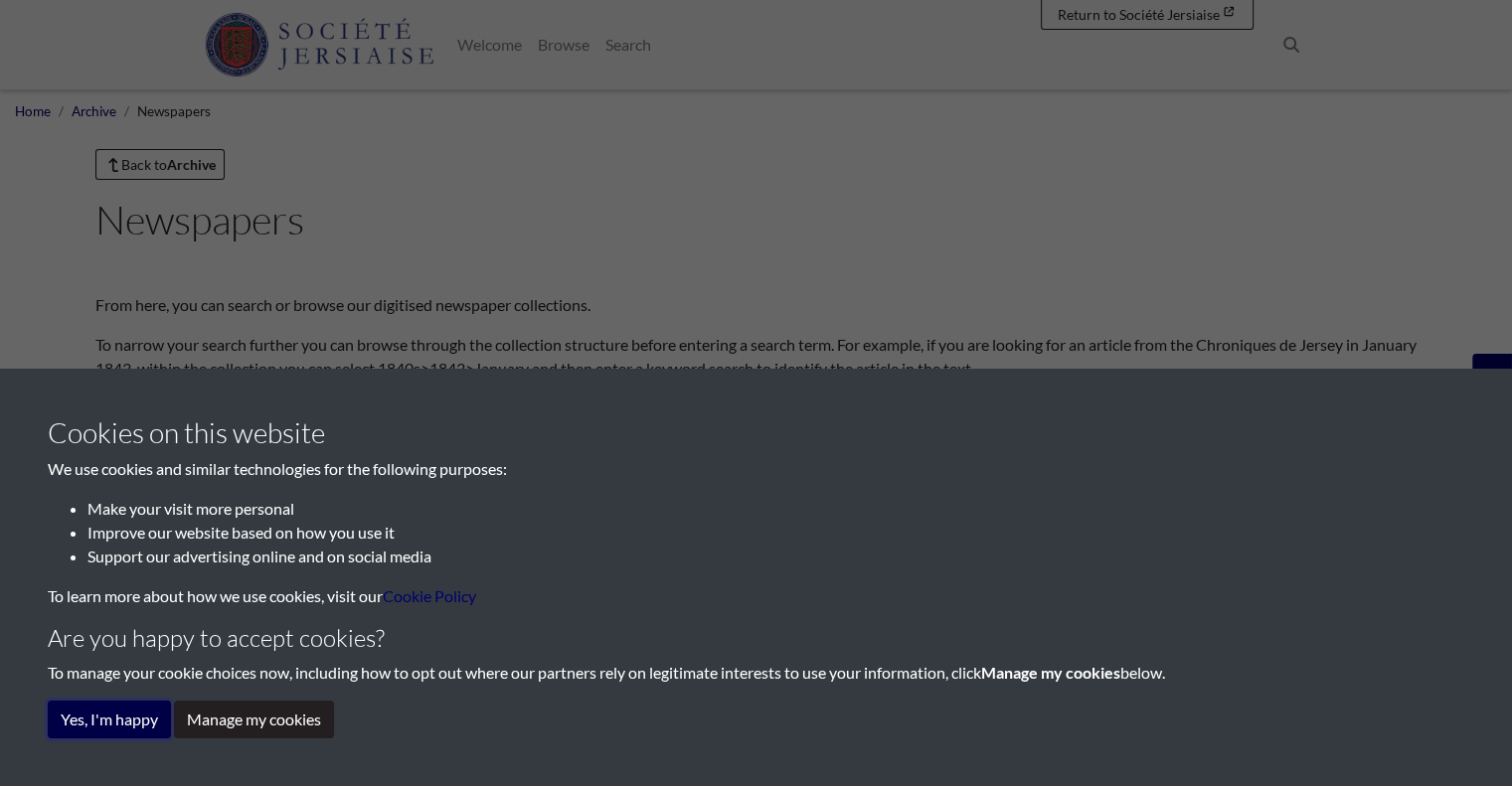 click on "Yes, I'm happy" at bounding box center (109, 719) 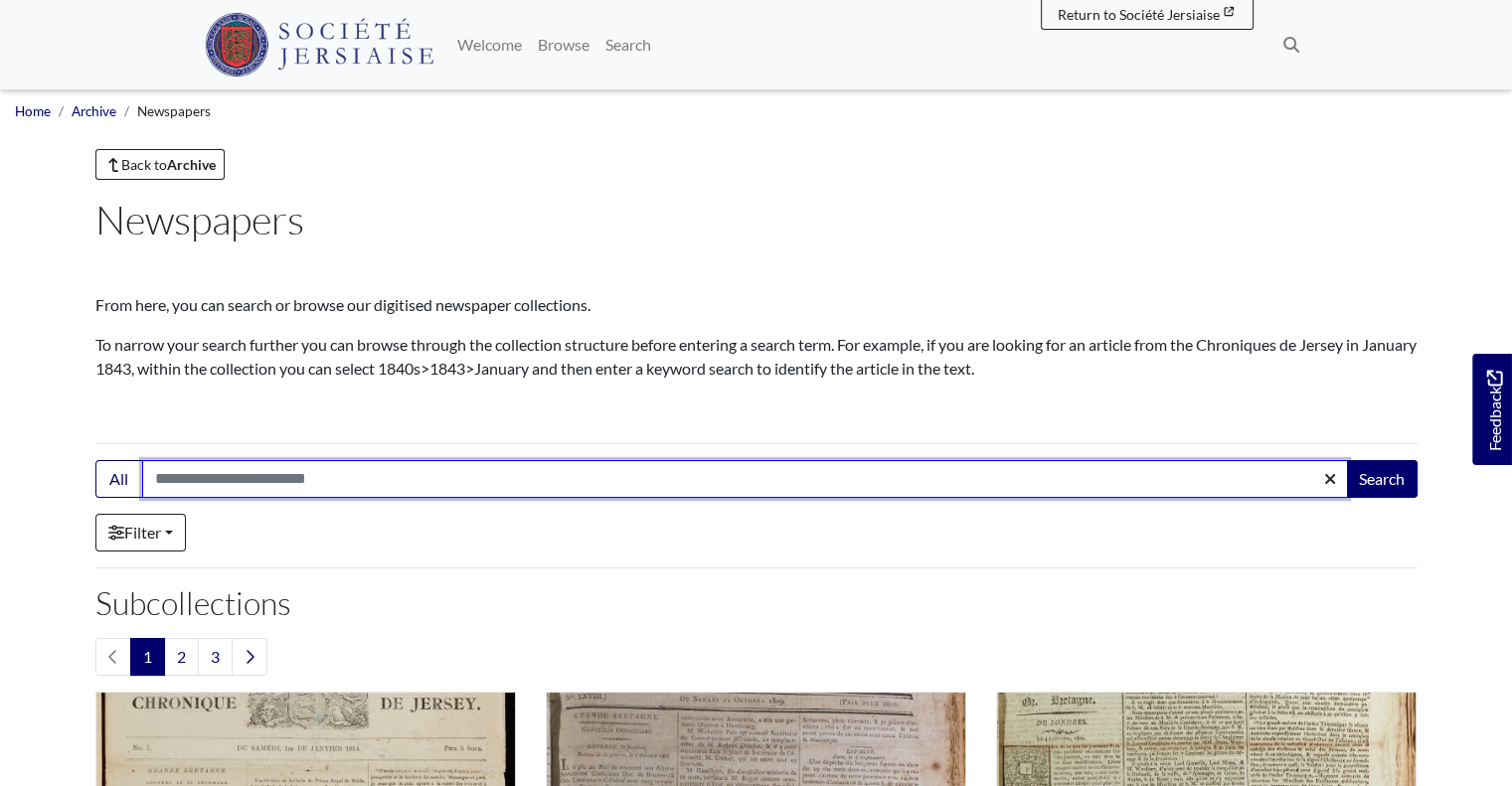 click on "Search:" at bounding box center [745, 479] 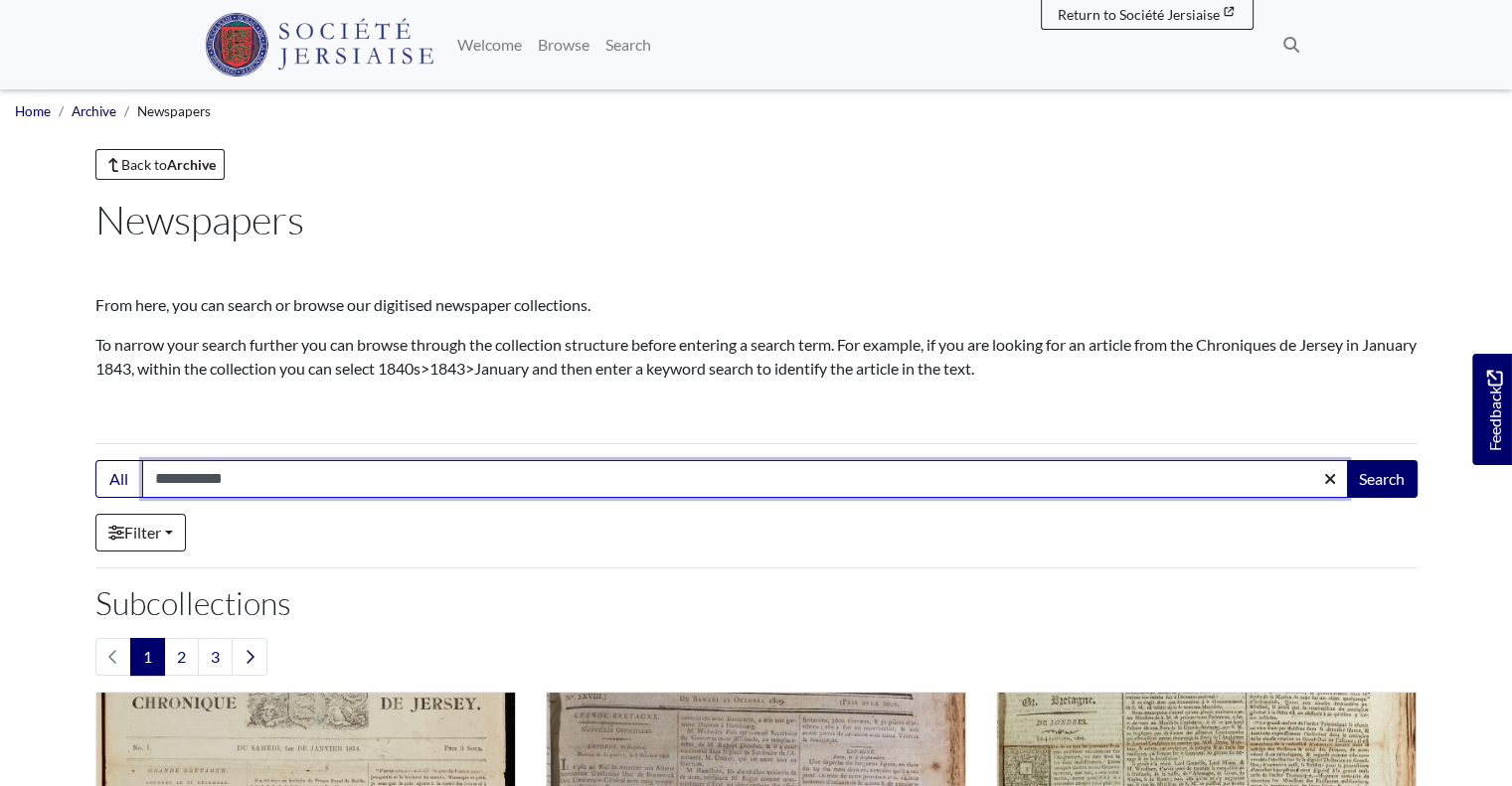 type on "**********" 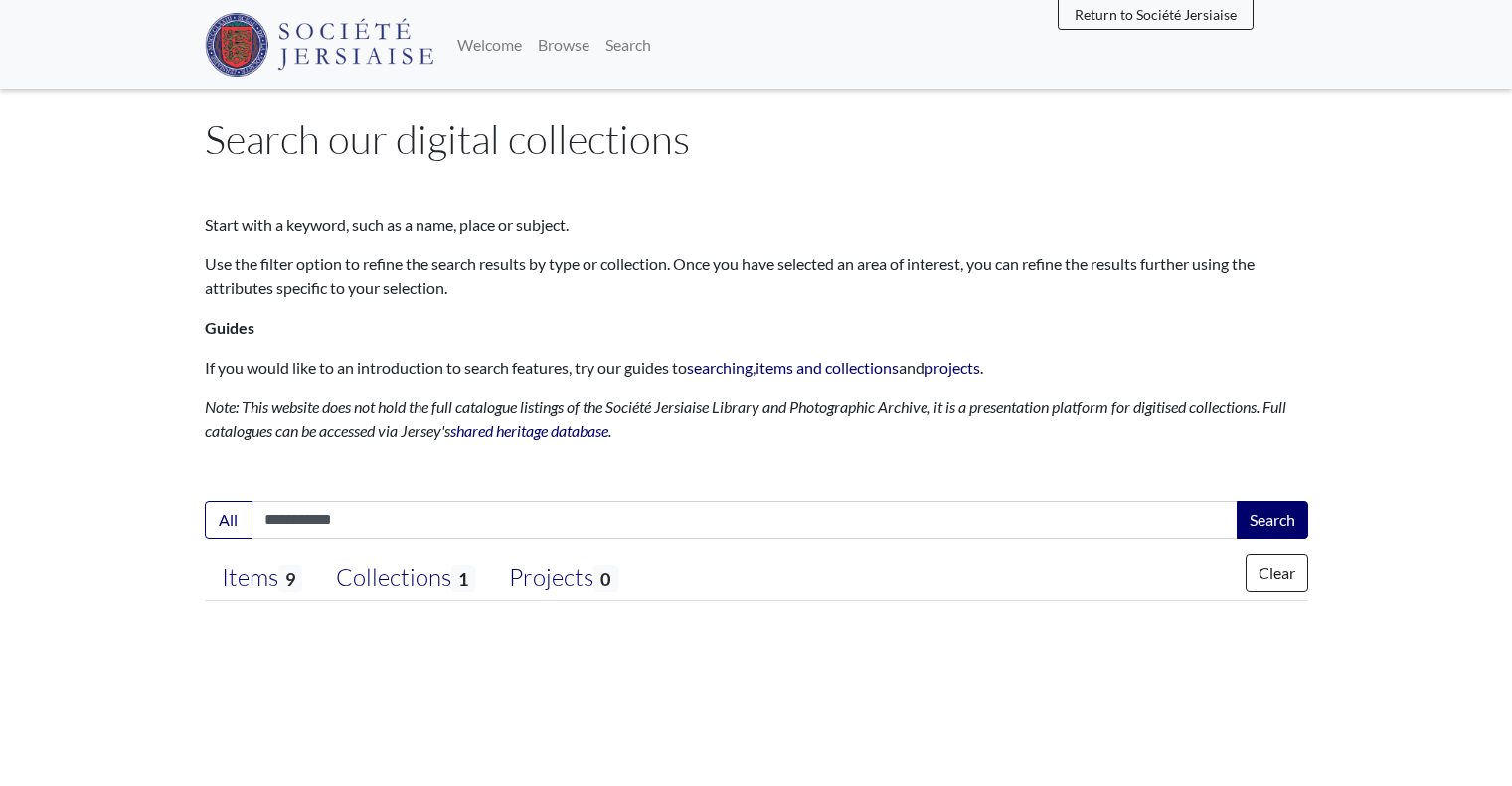 scroll, scrollTop: 0, scrollLeft: 0, axis: both 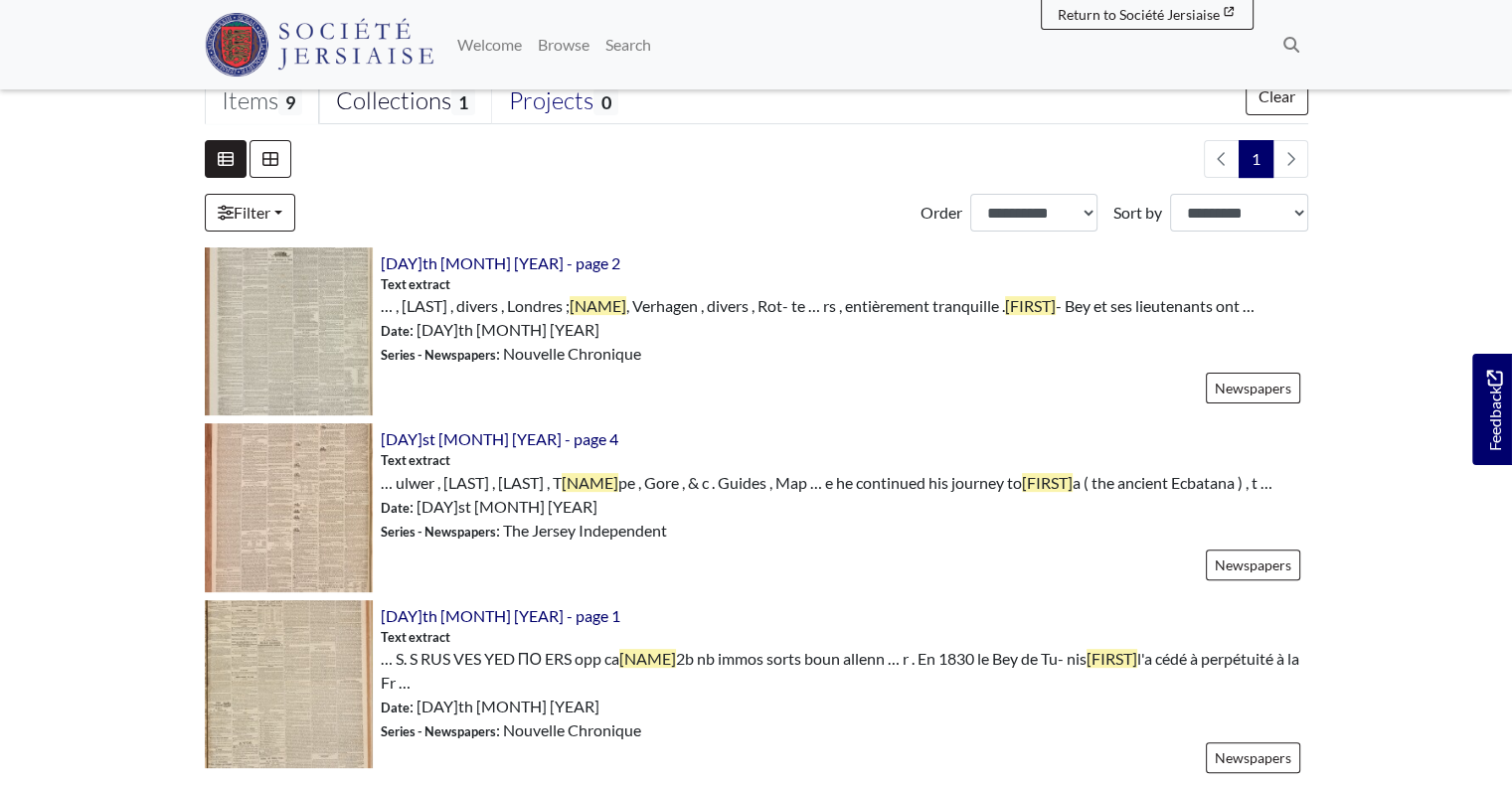 click on "Collections
1" at bounding box center [406, 101] 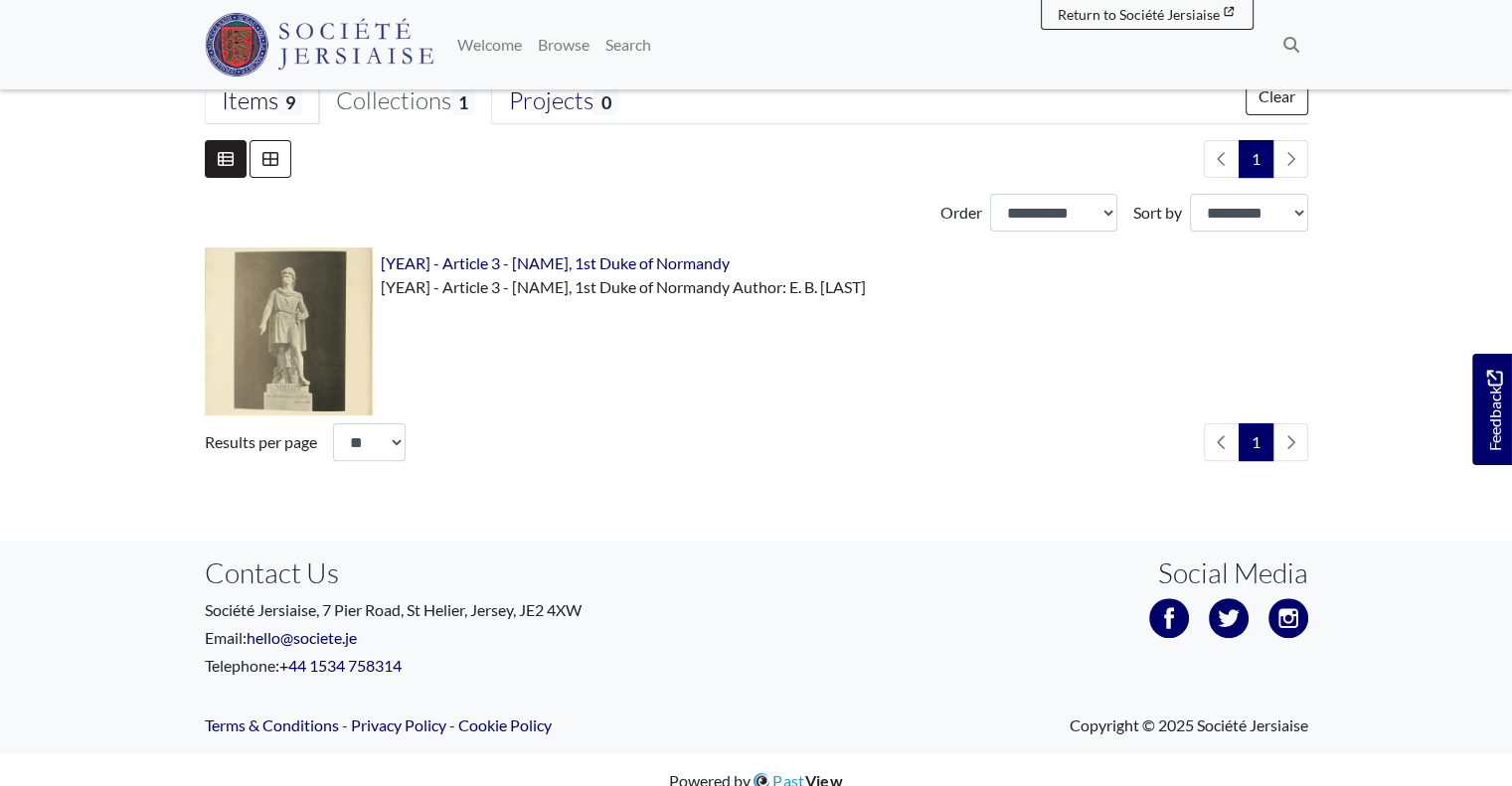 click on "Items
9" at bounding box center (261, 101) 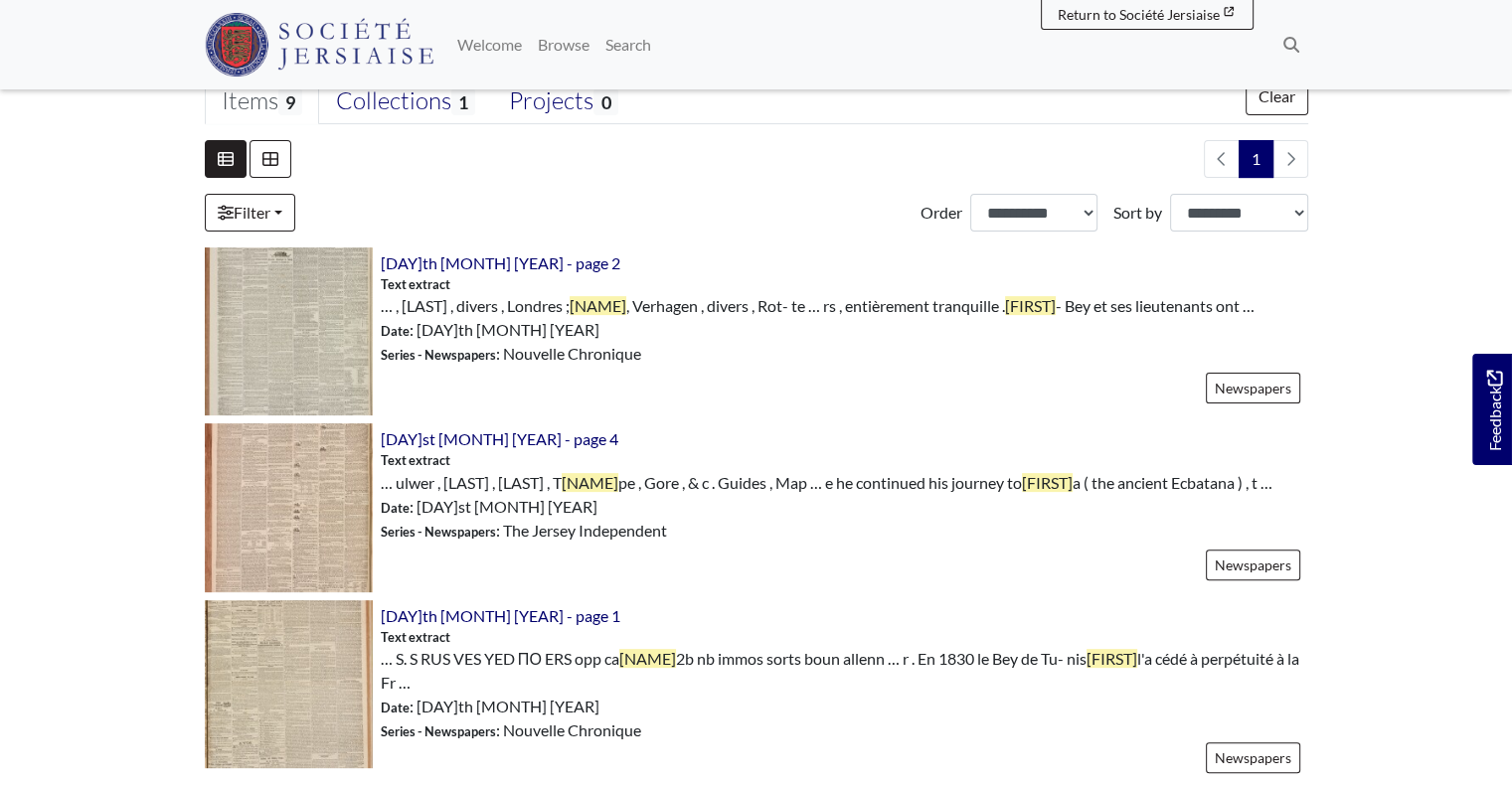 scroll, scrollTop: 0, scrollLeft: 0, axis: both 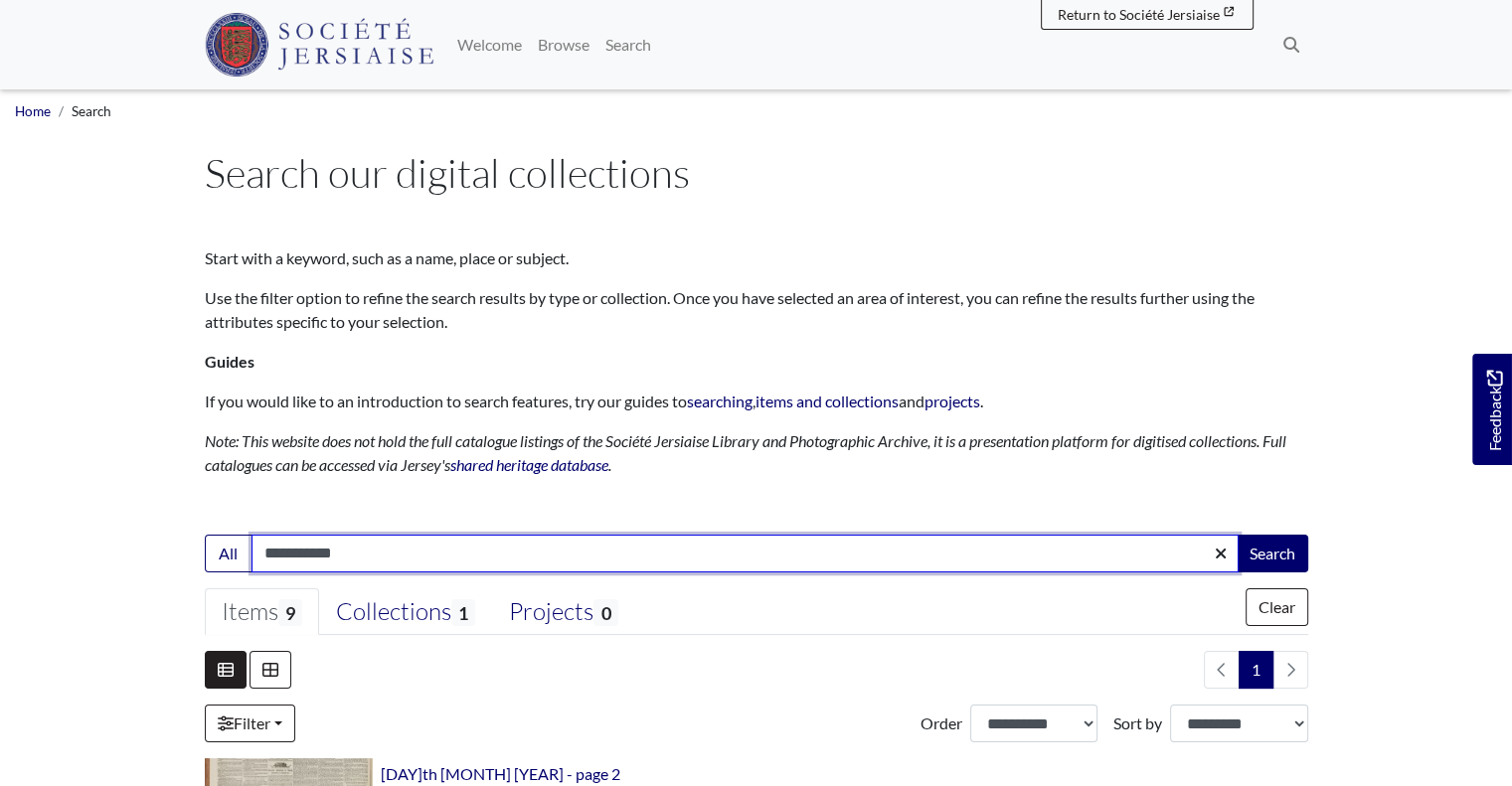 click on "**********" at bounding box center (745, 553) 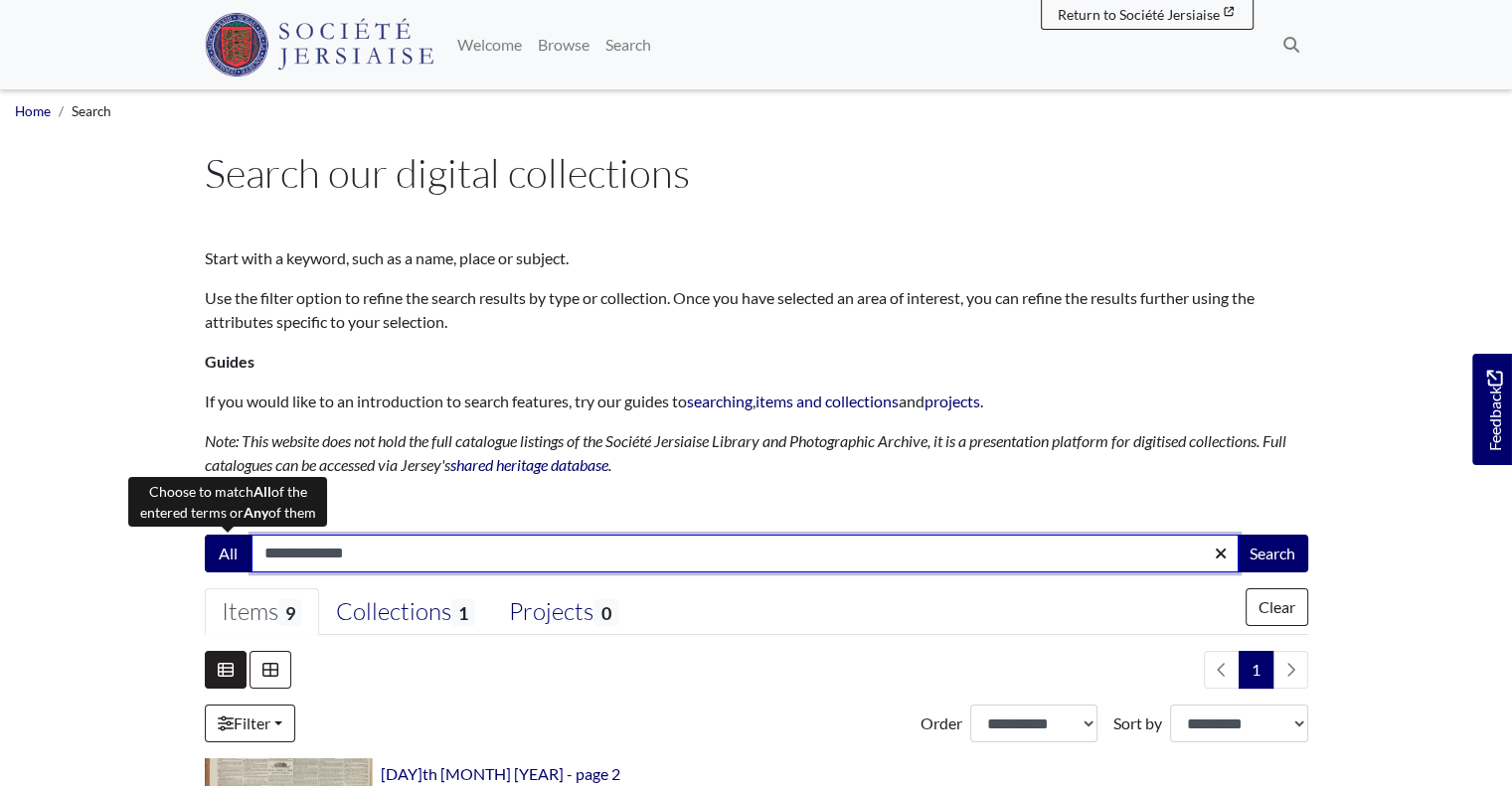 type on "**********" 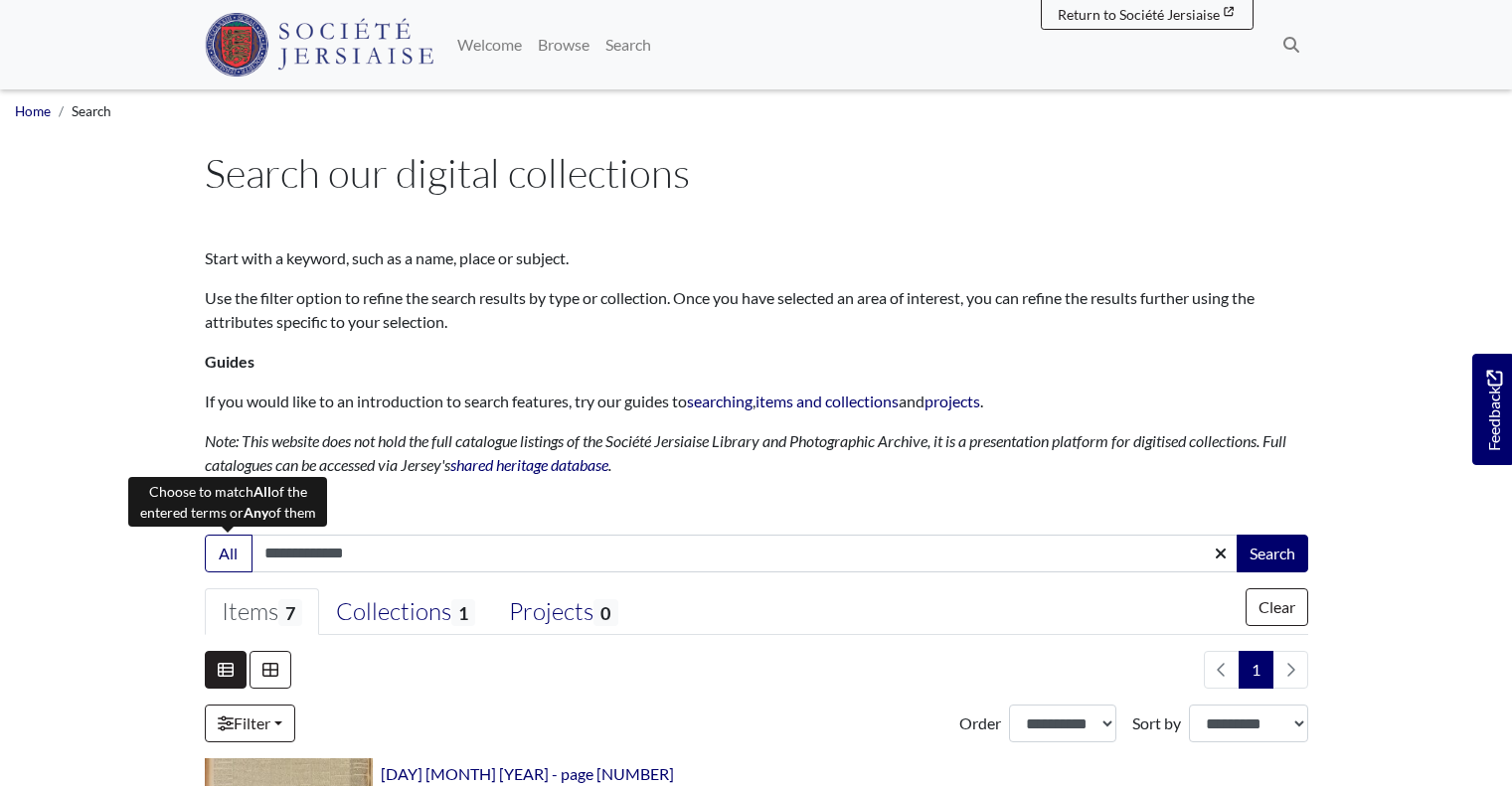 scroll, scrollTop: 0, scrollLeft: 0, axis: both 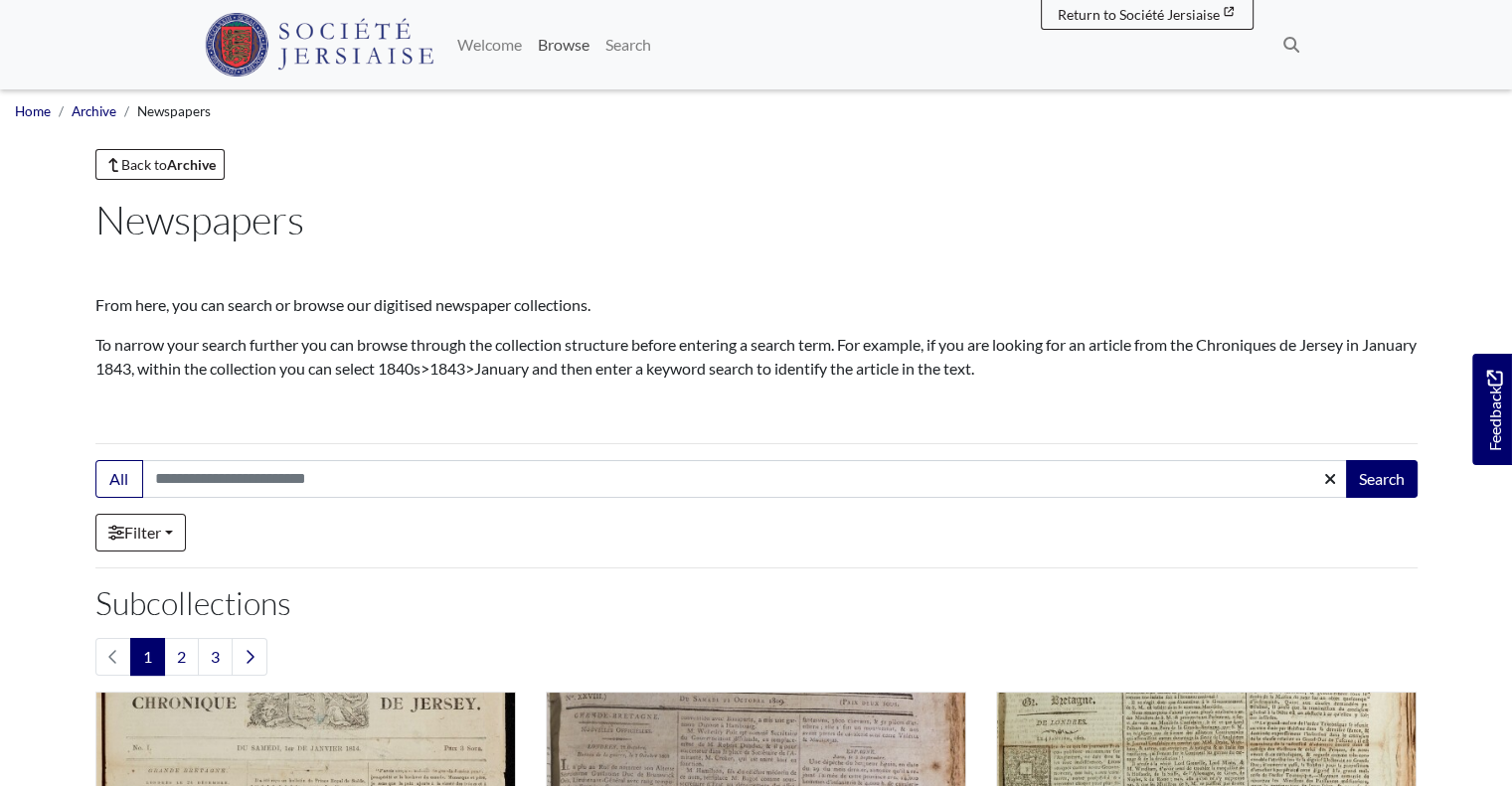 click on "Browse" at bounding box center (564, 45) 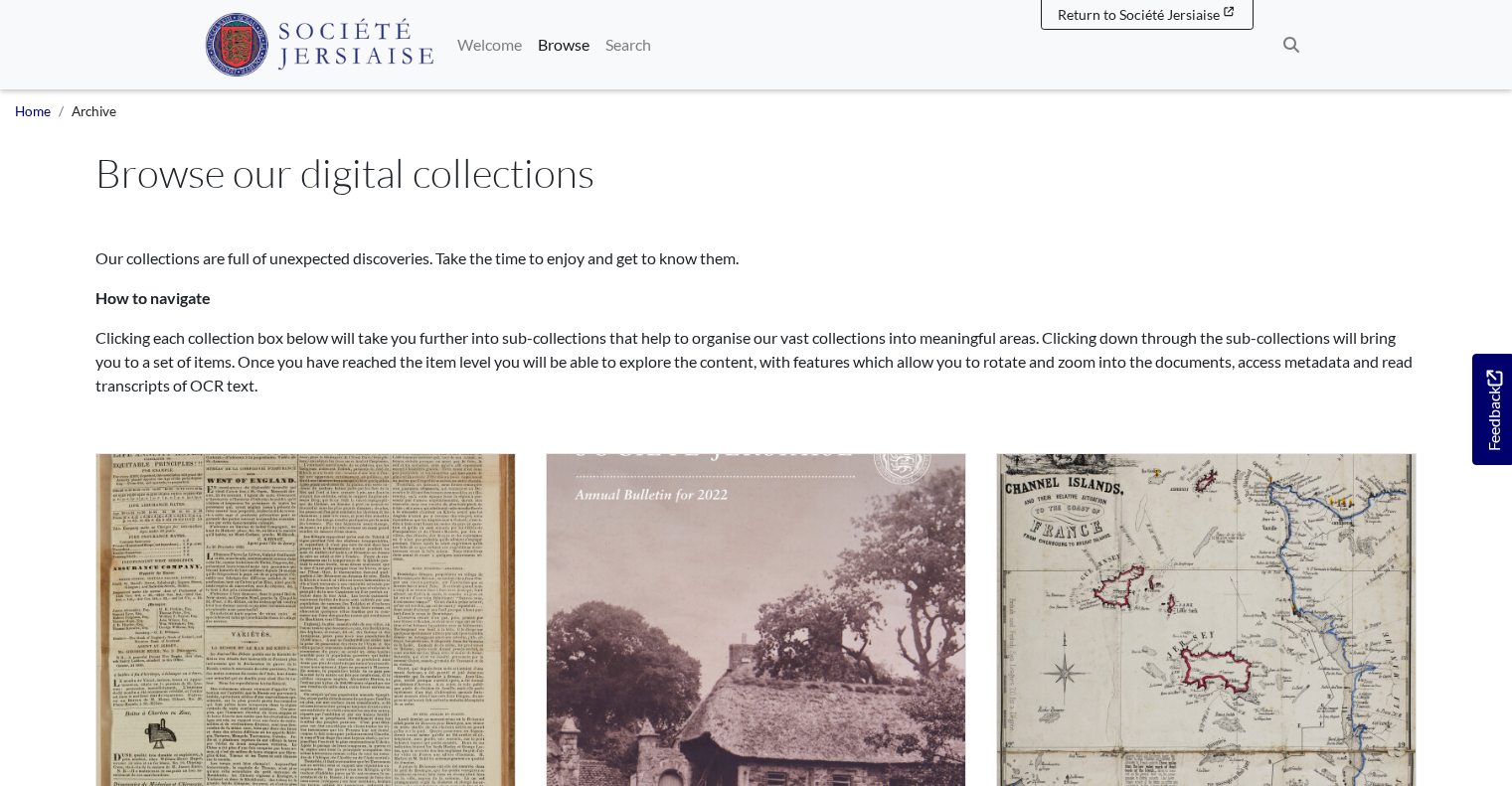 scroll, scrollTop: 0, scrollLeft: 0, axis: both 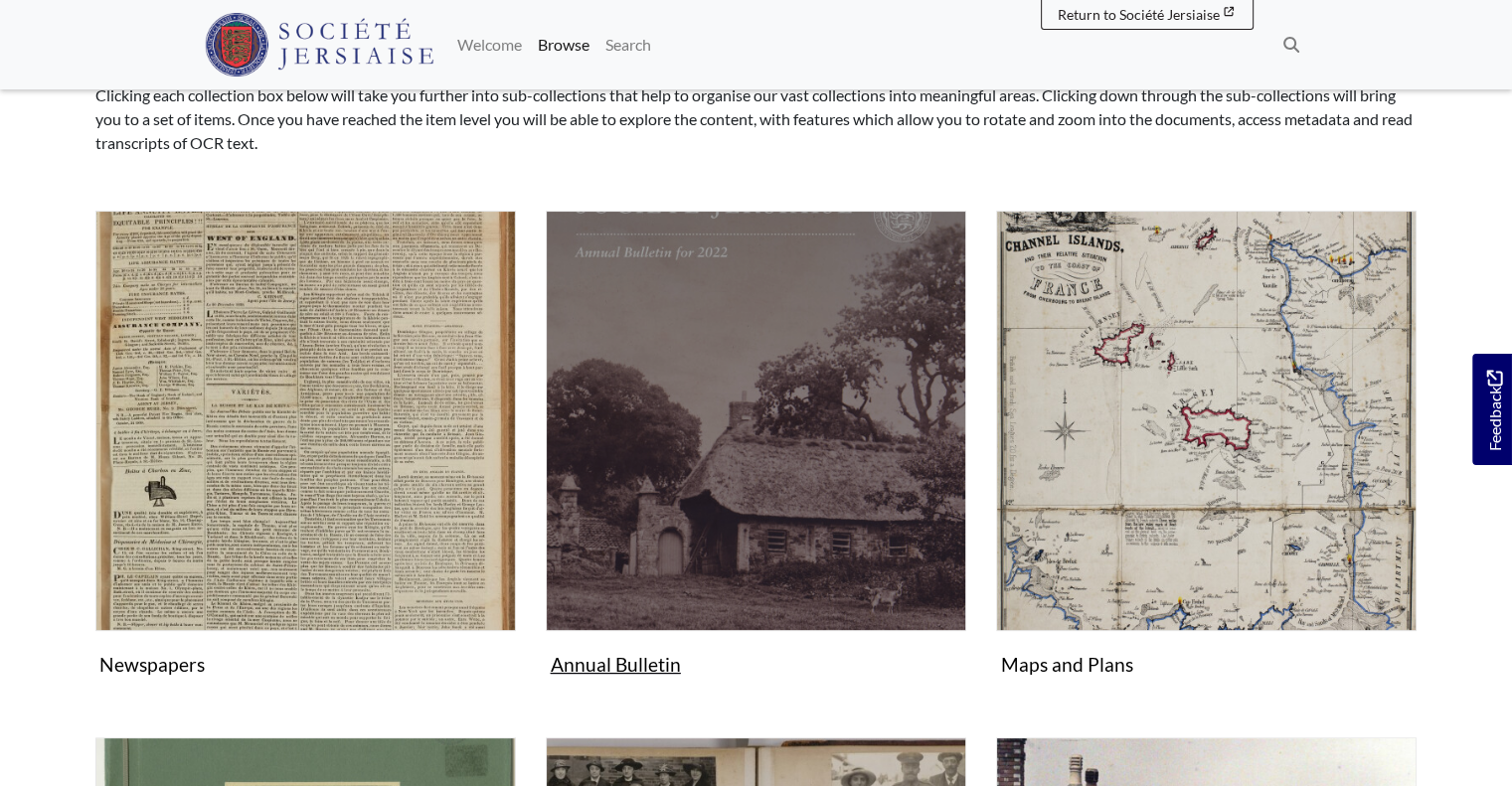 click at bounding box center (756, 420) 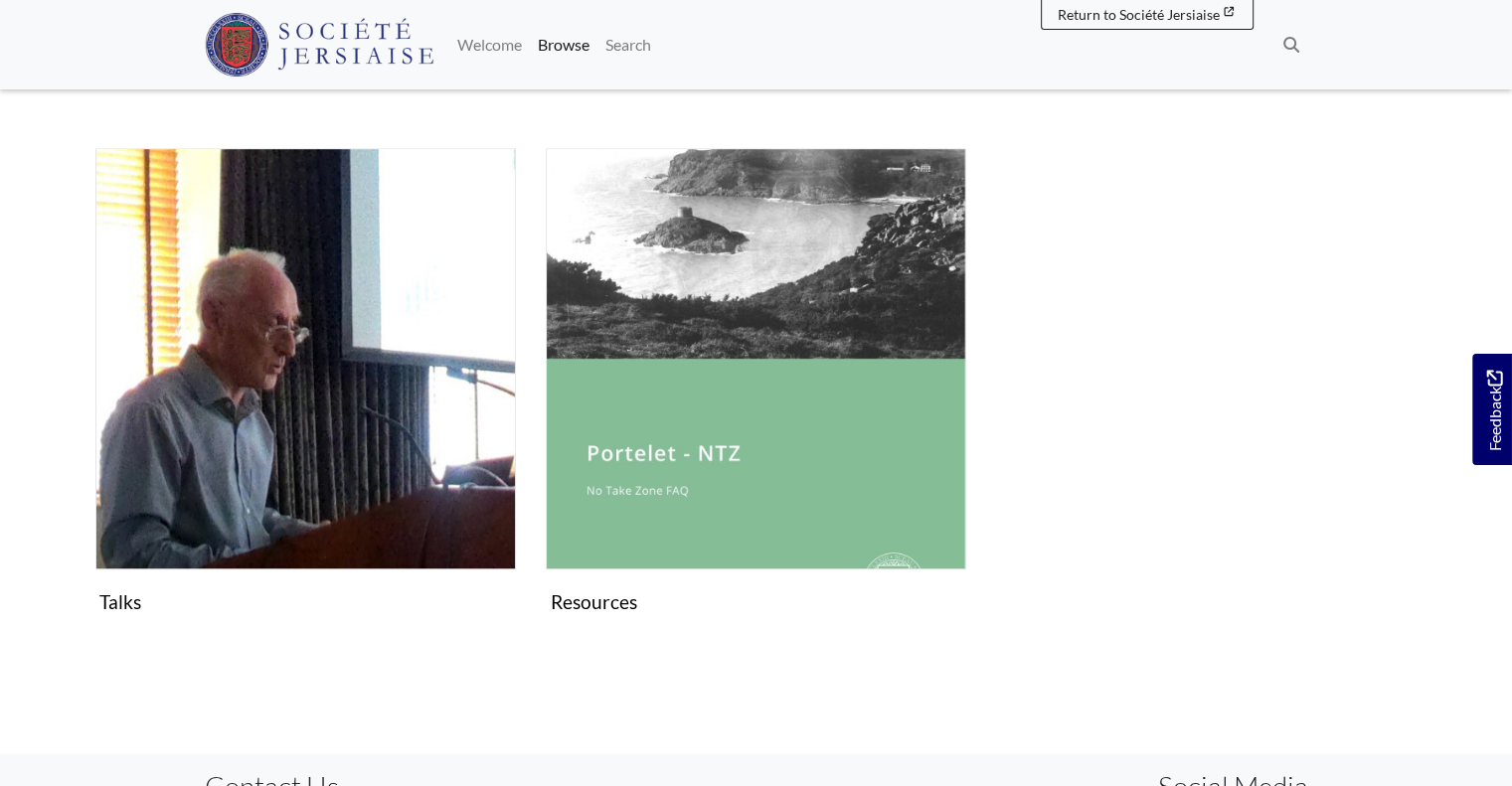 scroll, scrollTop: 1363, scrollLeft: 0, axis: vertical 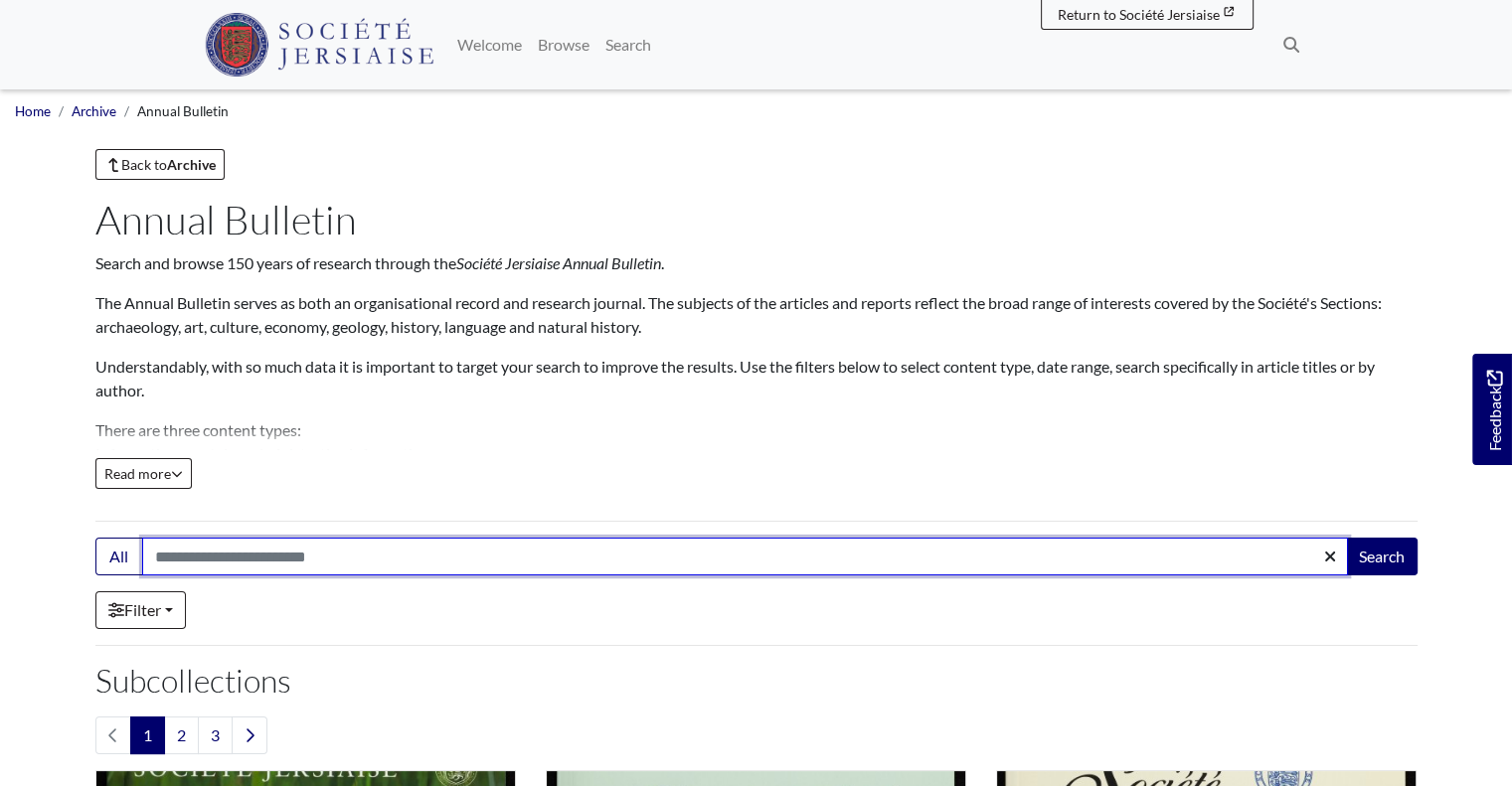 click on "Search:" at bounding box center [745, 556] 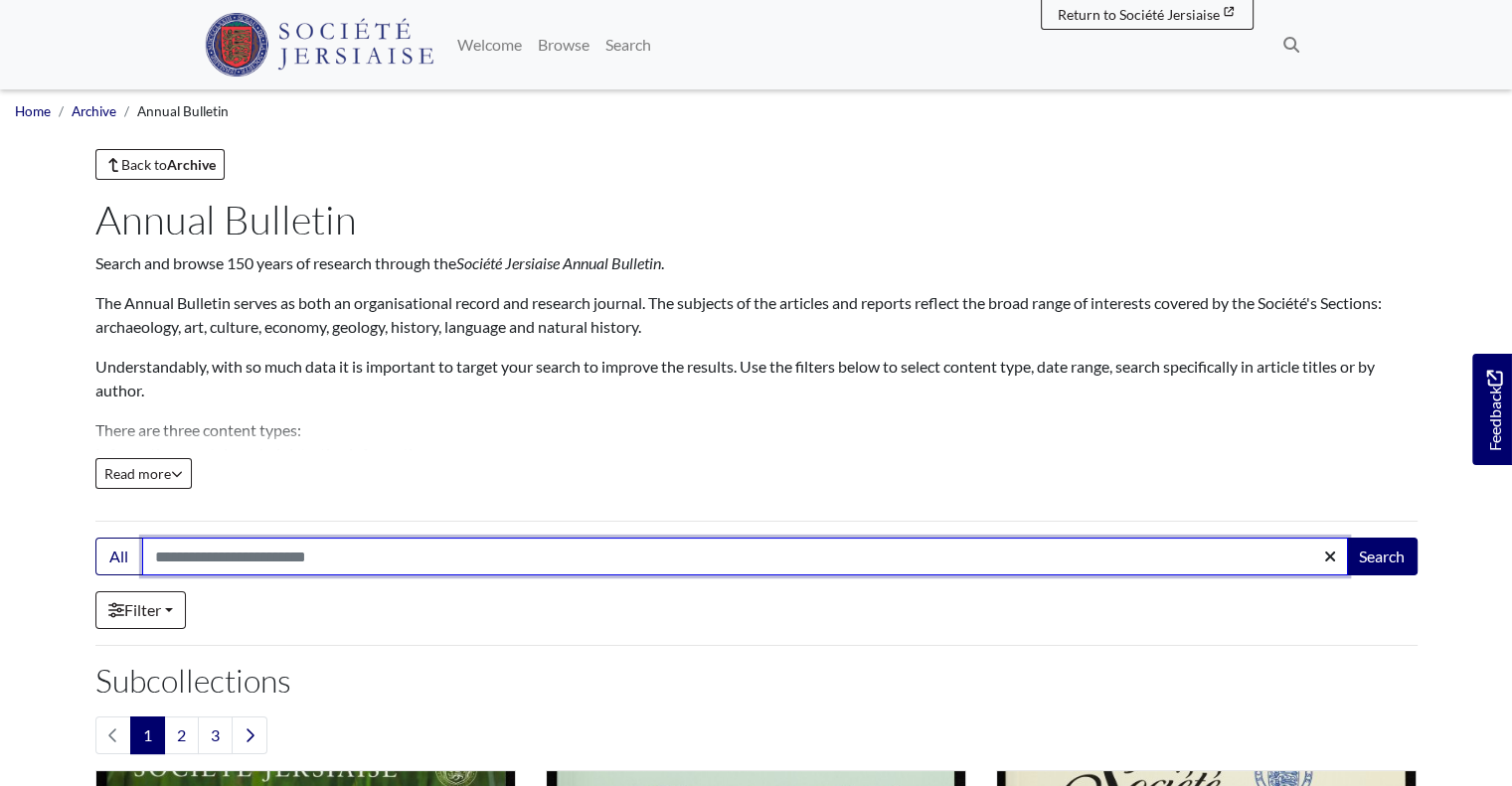 type on "**********" 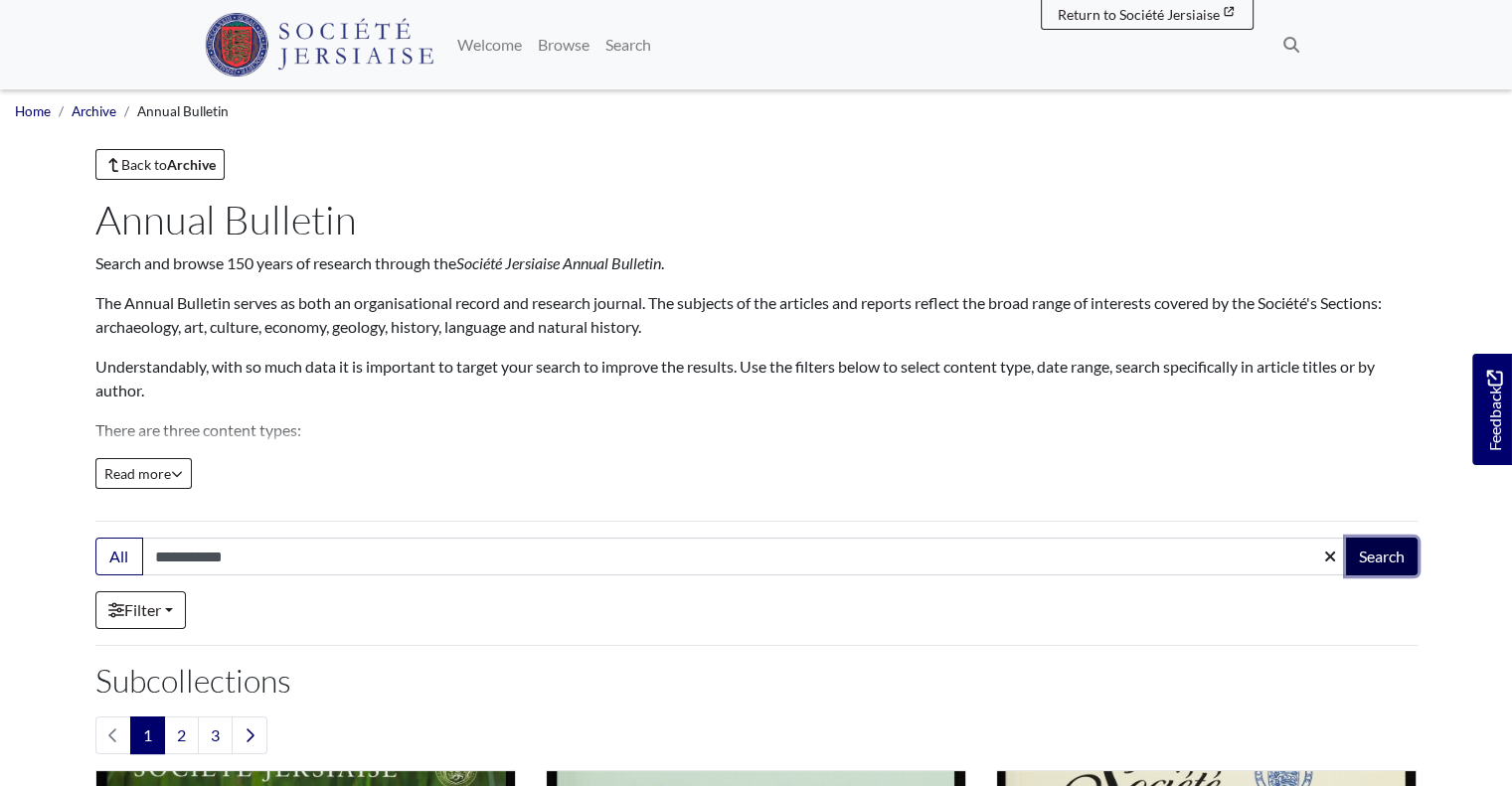 click on "Search" at bounding box center (1382, 556) 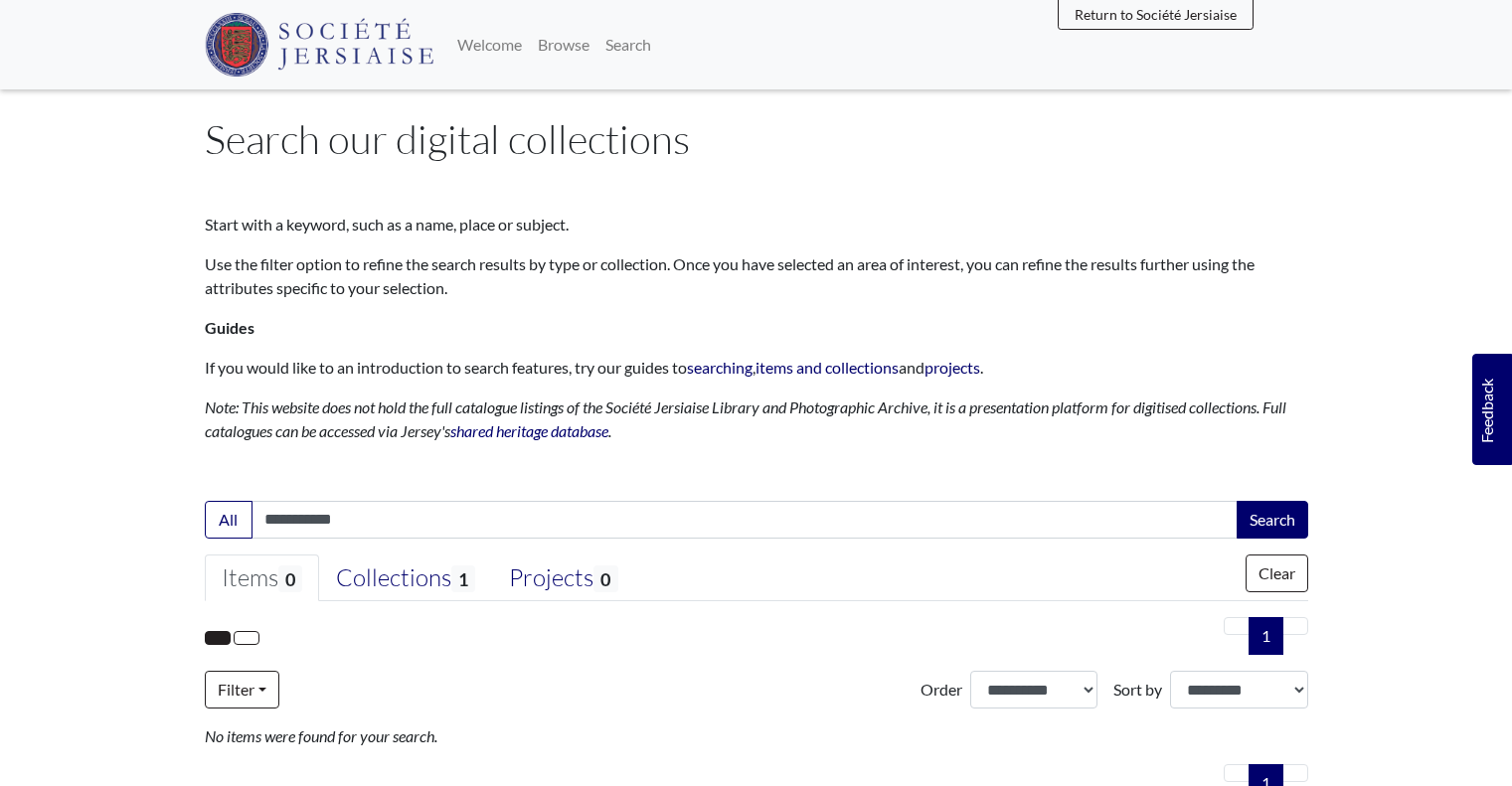 scroll, scrollTop: 0, scrollLeft: 0, axis: both 